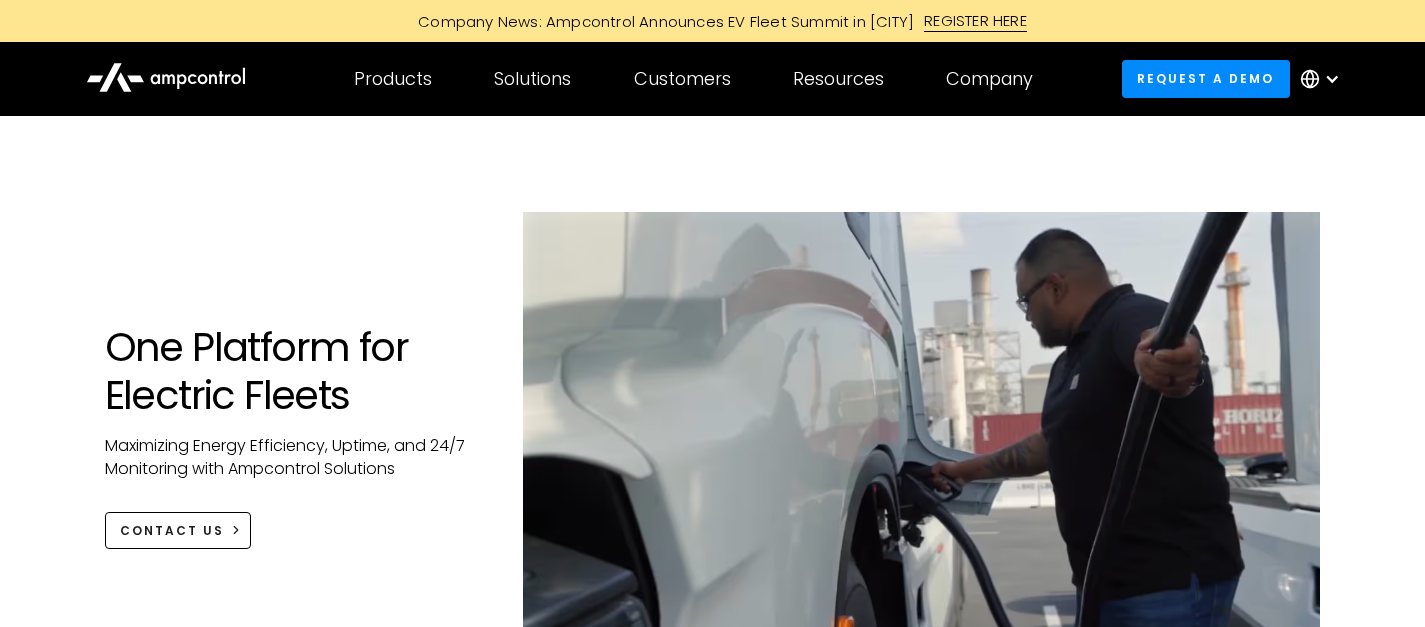 scroll, scrollTop: 0, scrollLeft: 0, axis: both 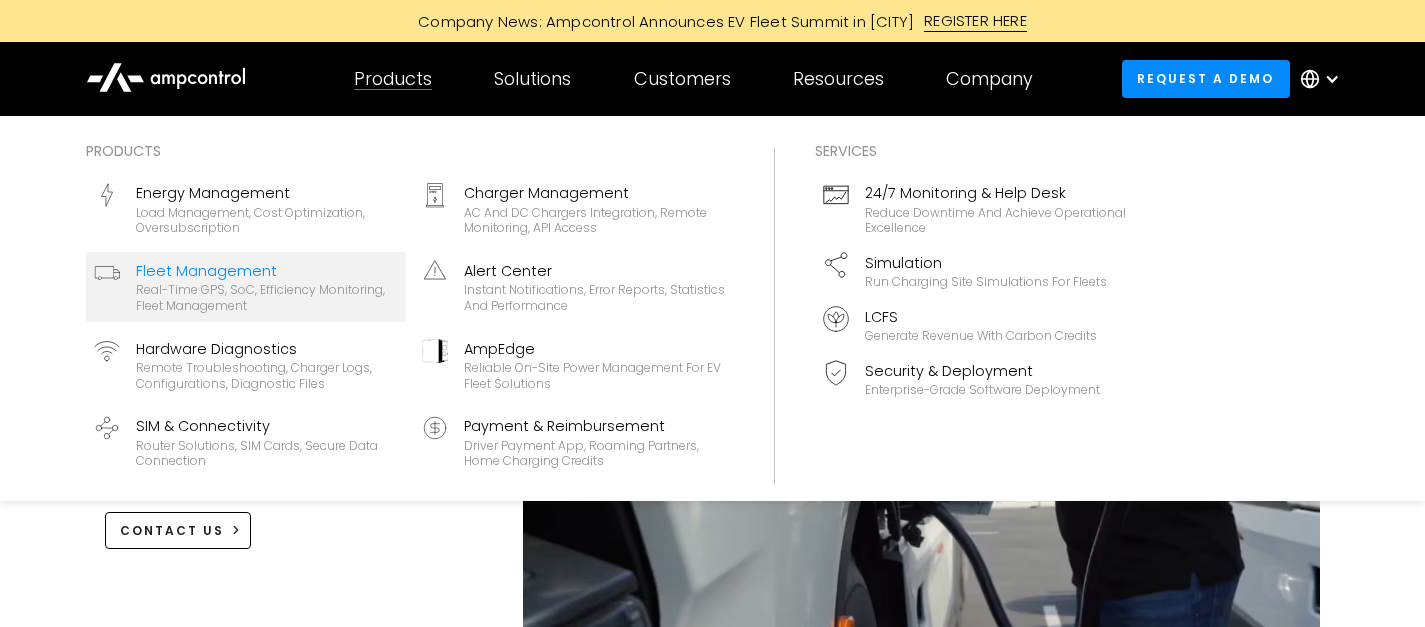 click on "Fleet Management" at bounding box center (267, 271) 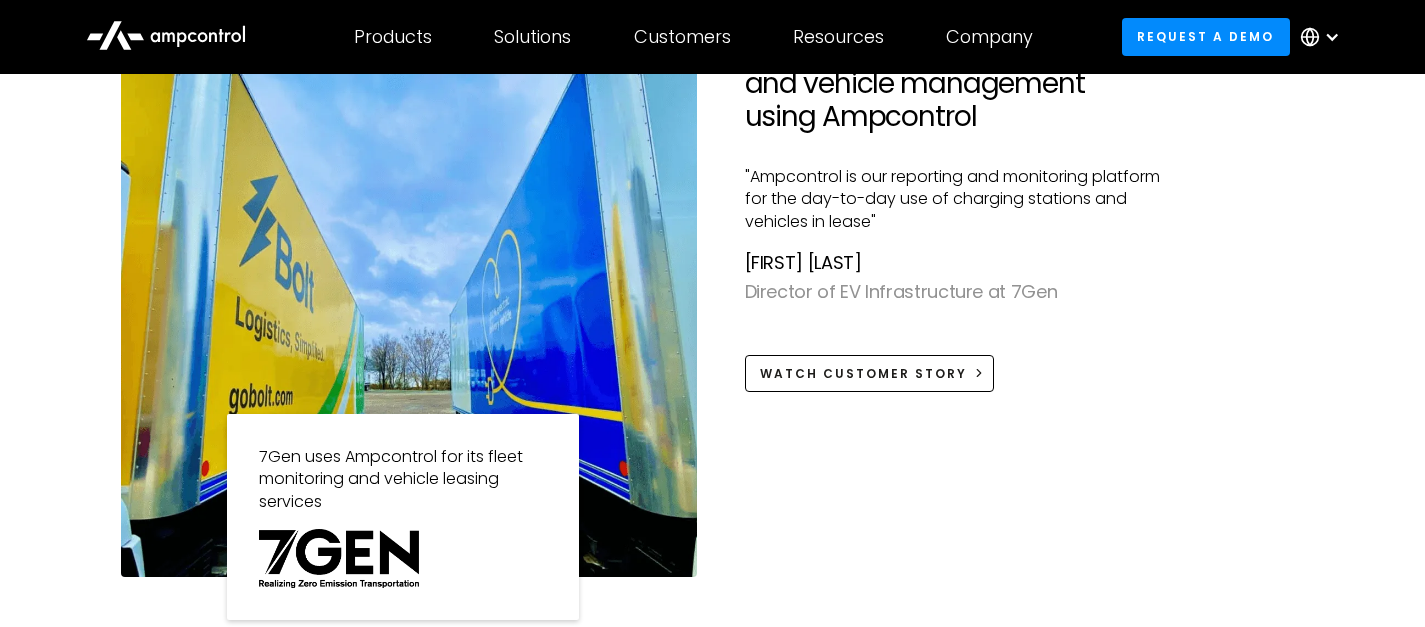 scroll, scrollTop: 2135, scrollLeft: 0, axis: vertical 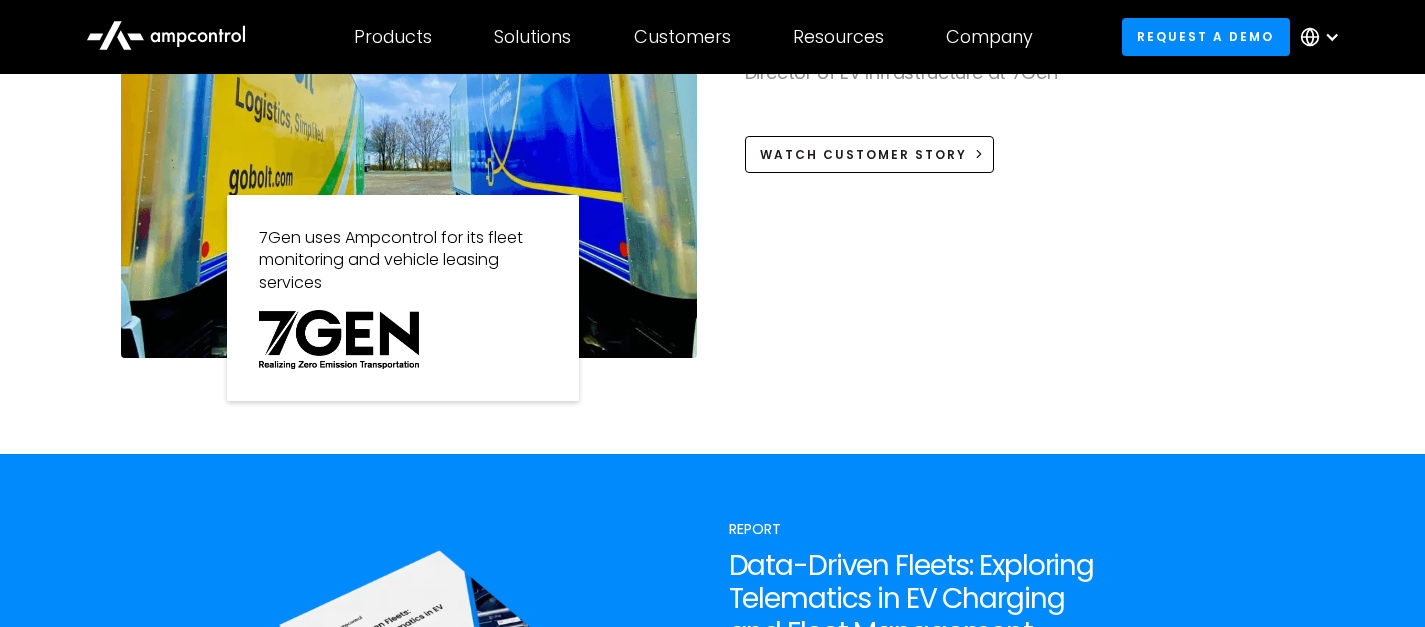 click at bounding box center [339, 339] 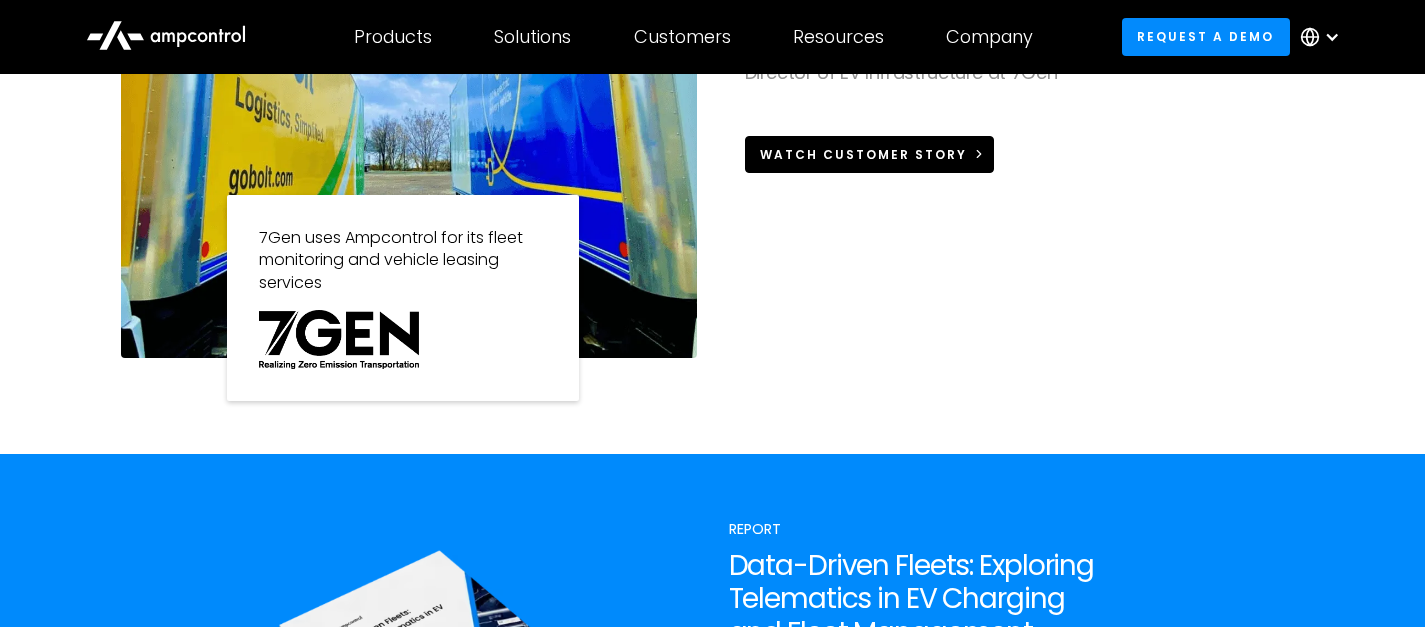 click on "Watch Customer Story" at bounding box center (870, 154) 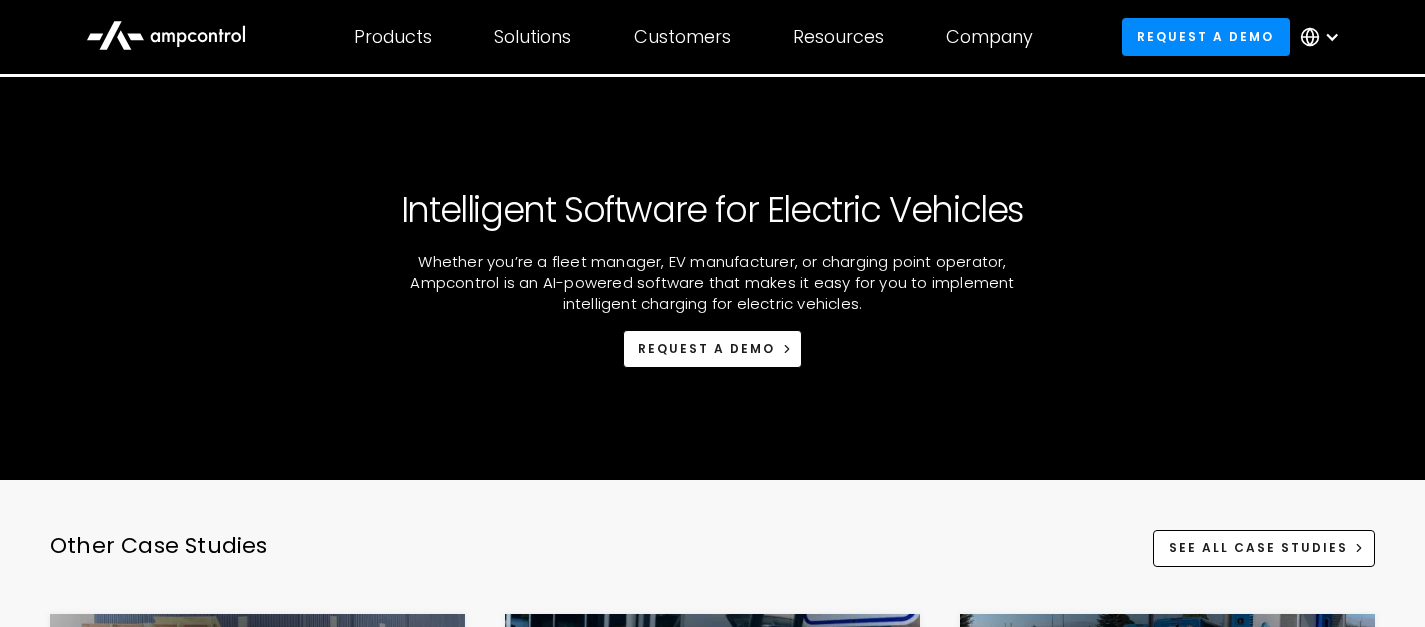 scroll, scrollTop: 4157, scrollLeft: 0, axis: vertical 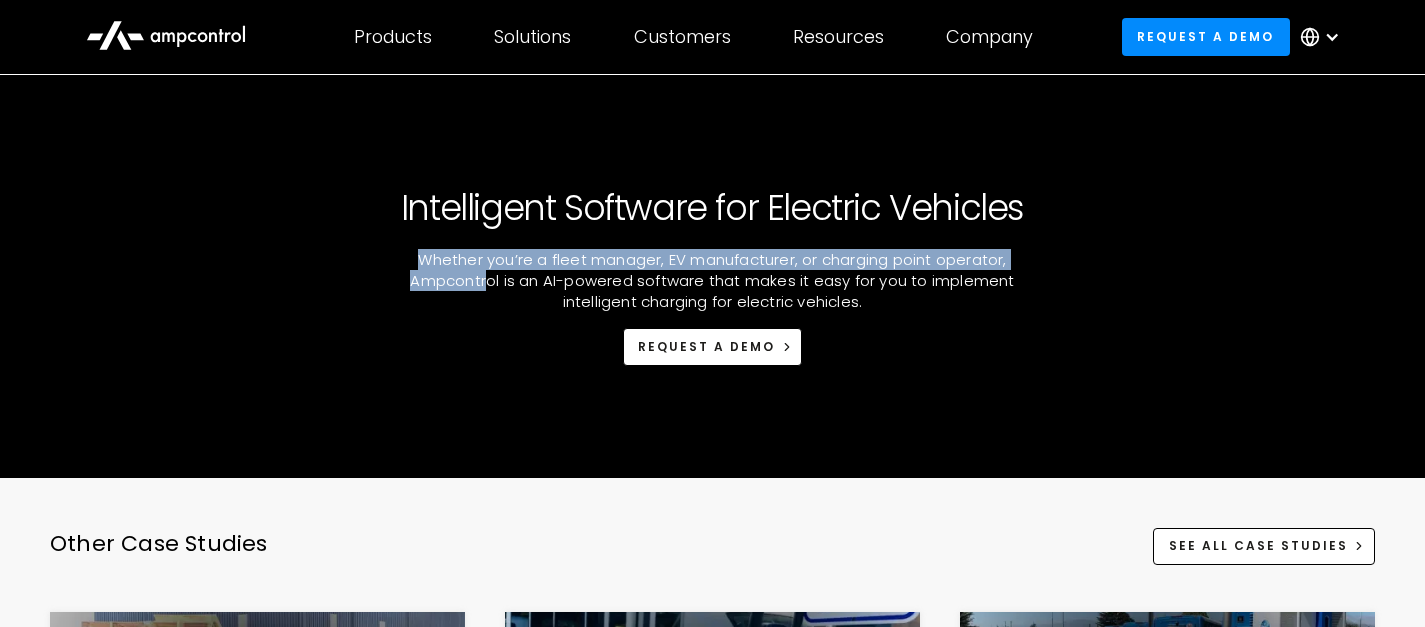 drag, startPoint x: 418, startPoint y: 258, endPoint x: 487, endPoint y: 271, distance: 70.21396 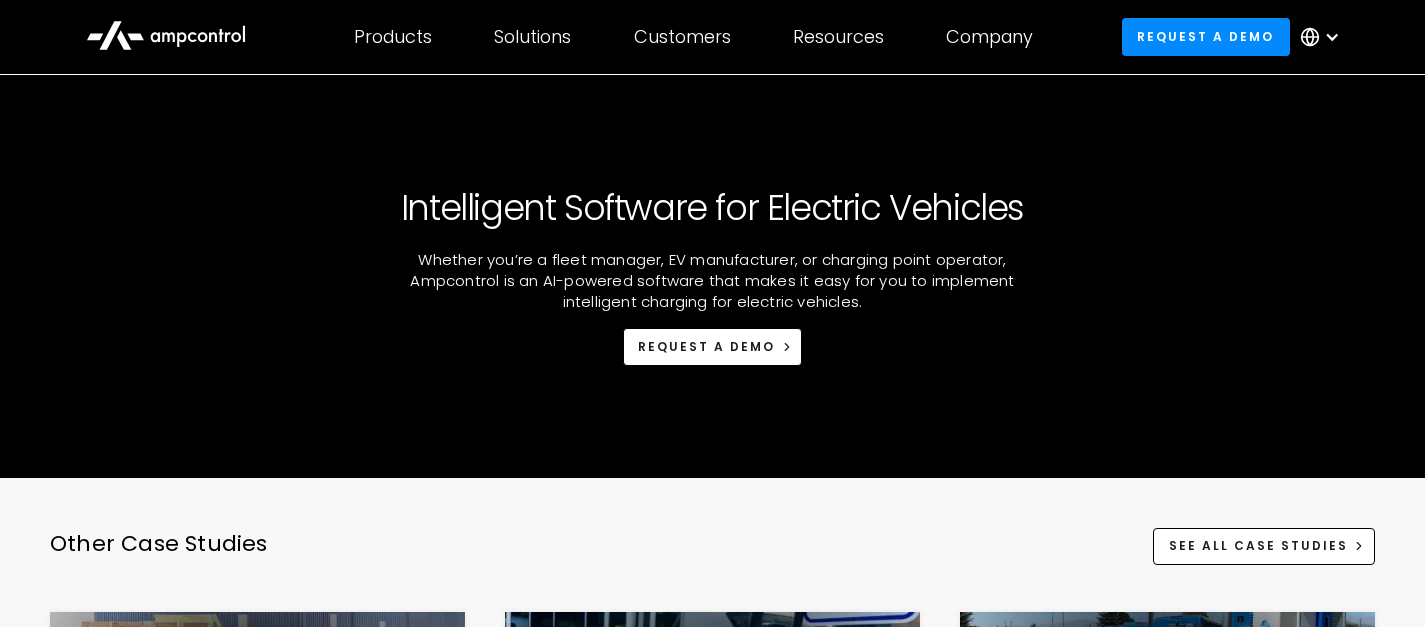 click on "Intelligent Software for Electric Vehicles Whether you’re a fleet manager, EV manufacturer, or charging point operator, Ampcontrol is an AI-powered software that makes it easy for you to implement intelligent charging for electric vehicles. REQUEST A DEMO" at bounding box center [712, 276] 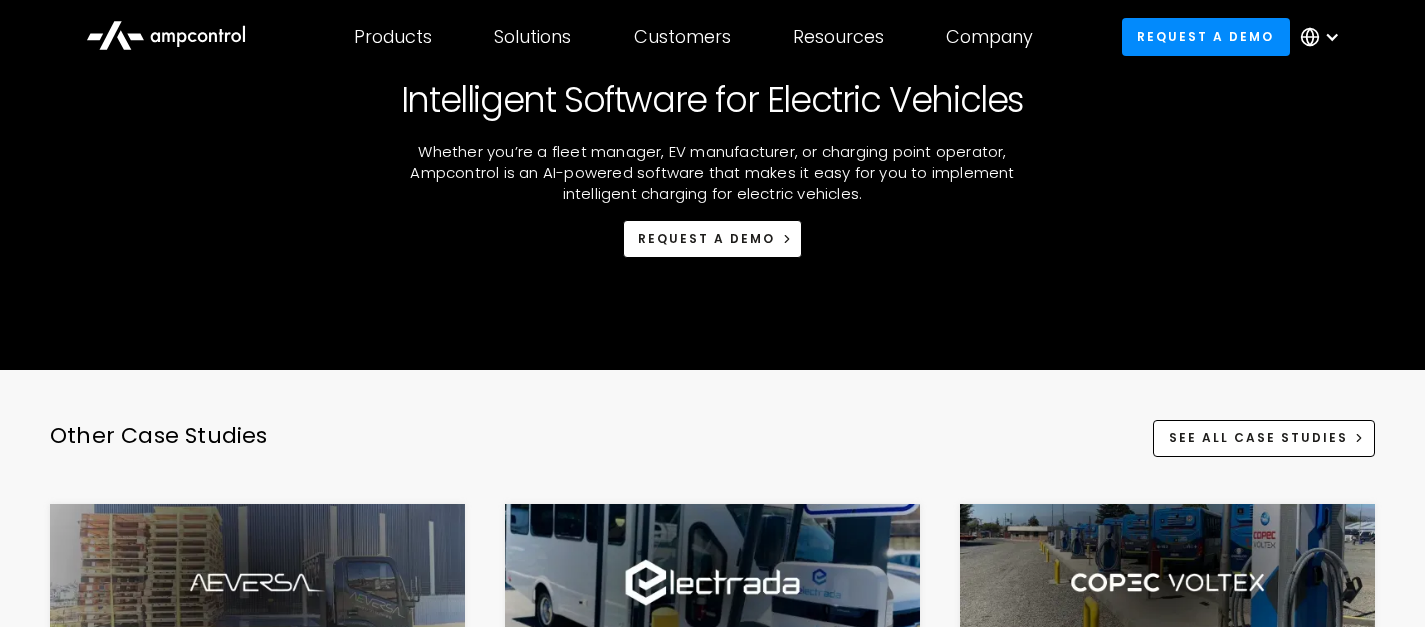 scroll, scrollTop: 4156, scrollLeft: 0, axis: vertical 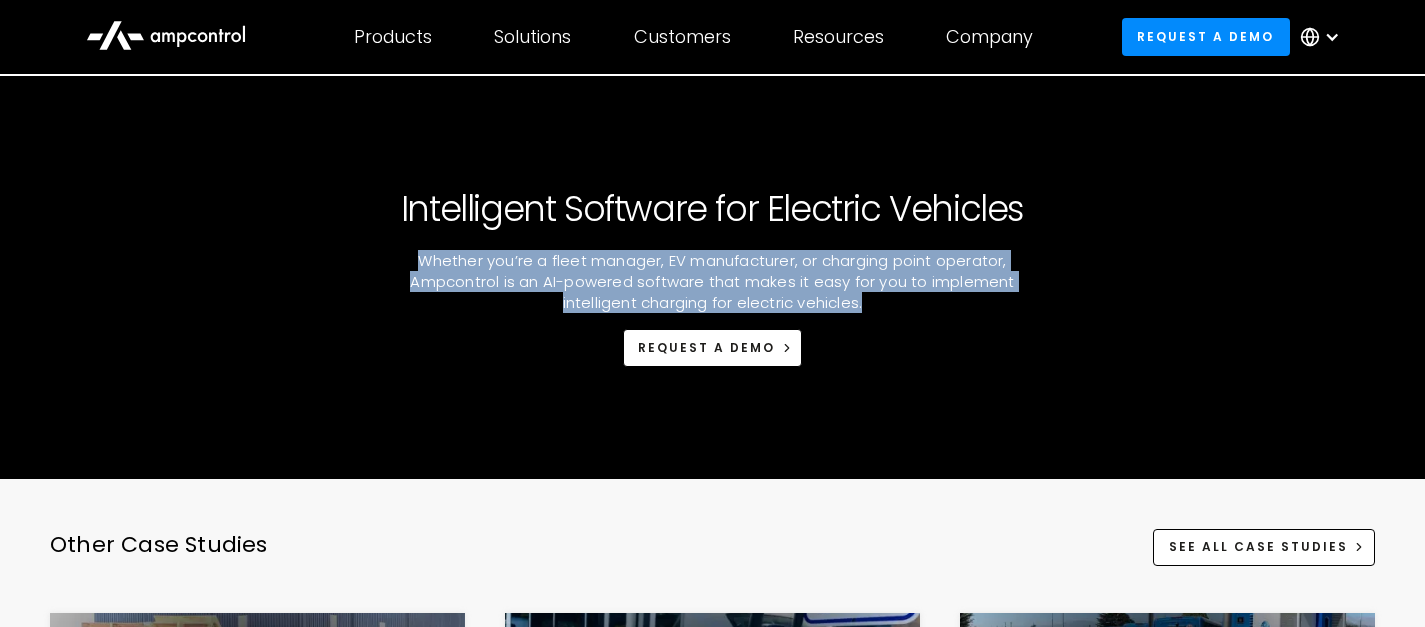drag, startPoint x: 418, startPoint y: 254, endPoint x: 892, endPoint y: 302, distance: 476.4242 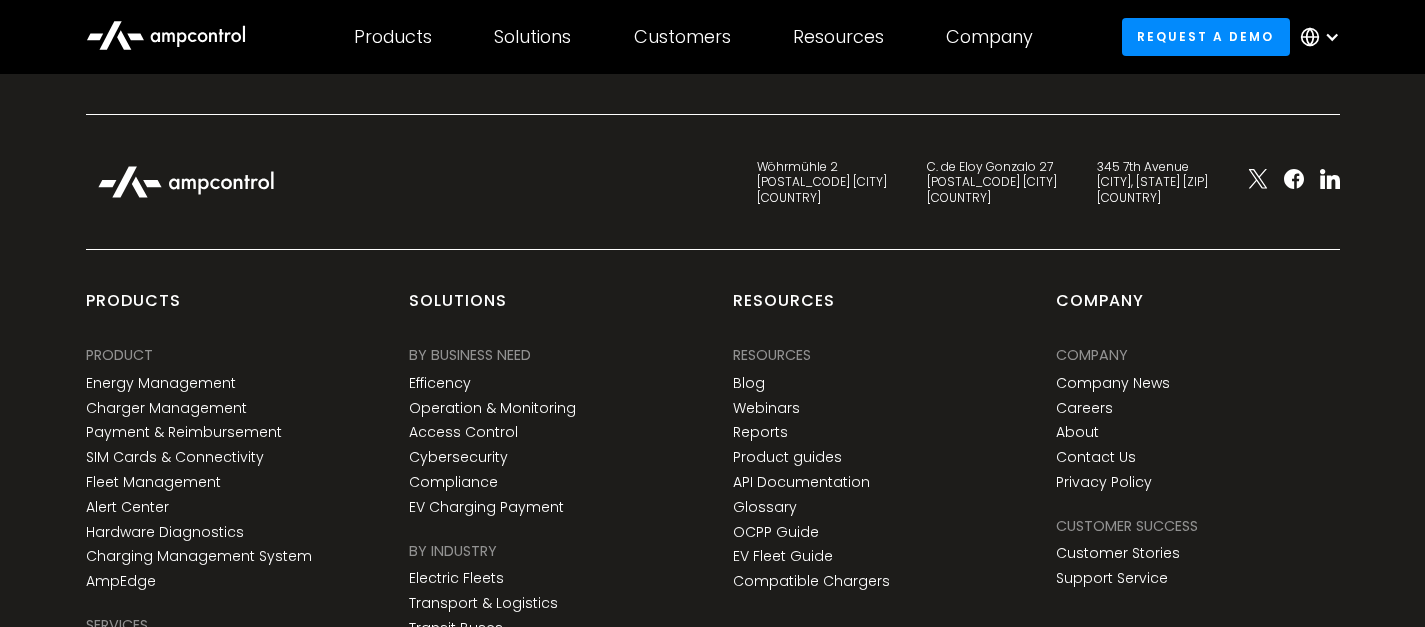 scroll, scrollTop: 5337, scrollLeft: 0, axis: vertical 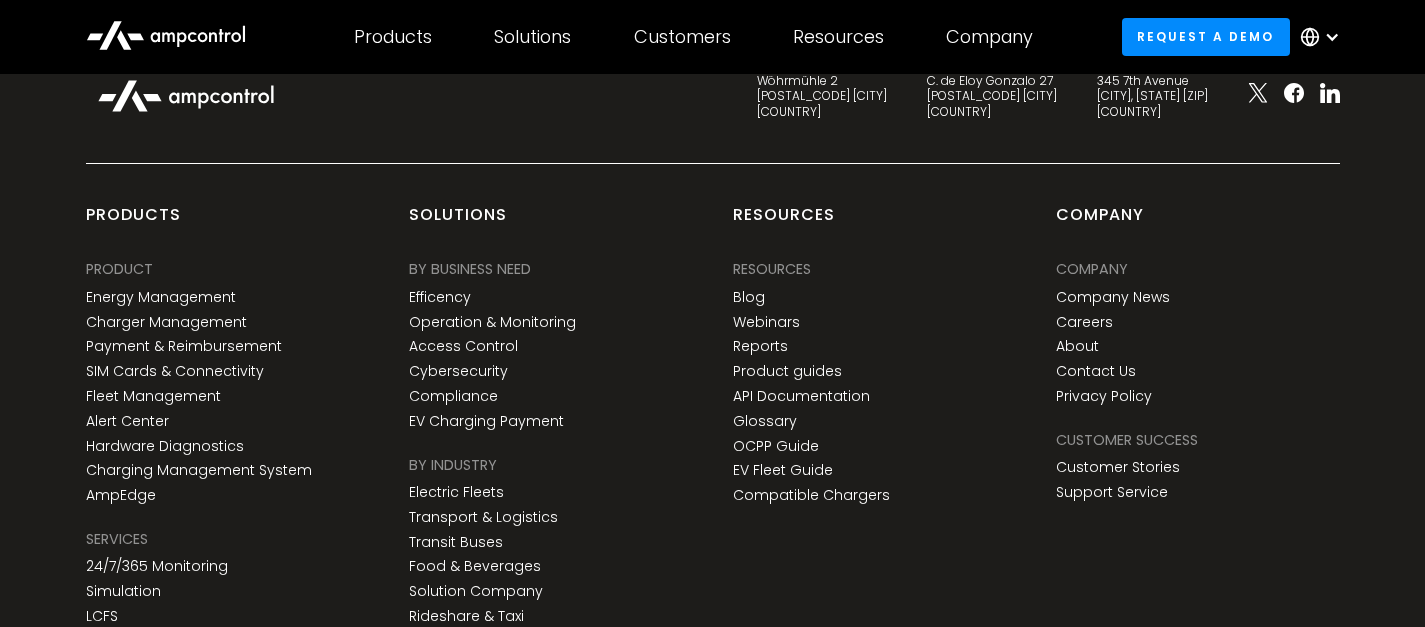 click at bounding box center [1332, 37] 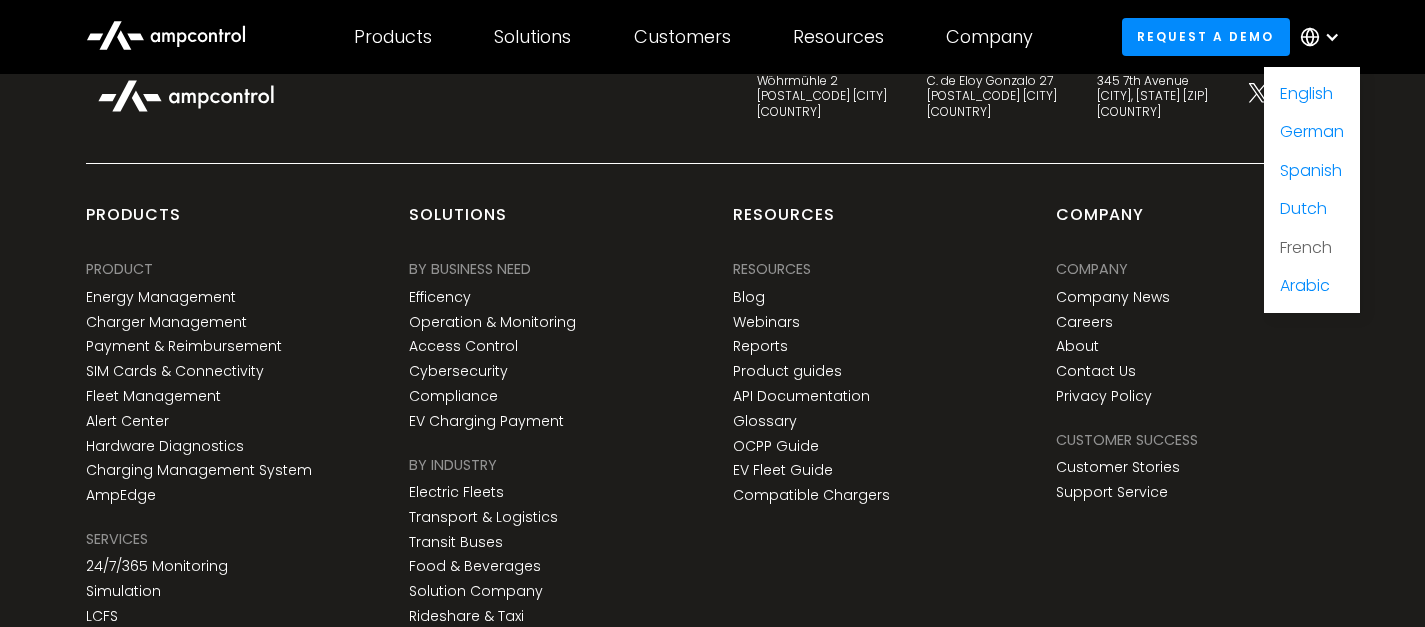 click on "French" at bounding box center [1306, 247] 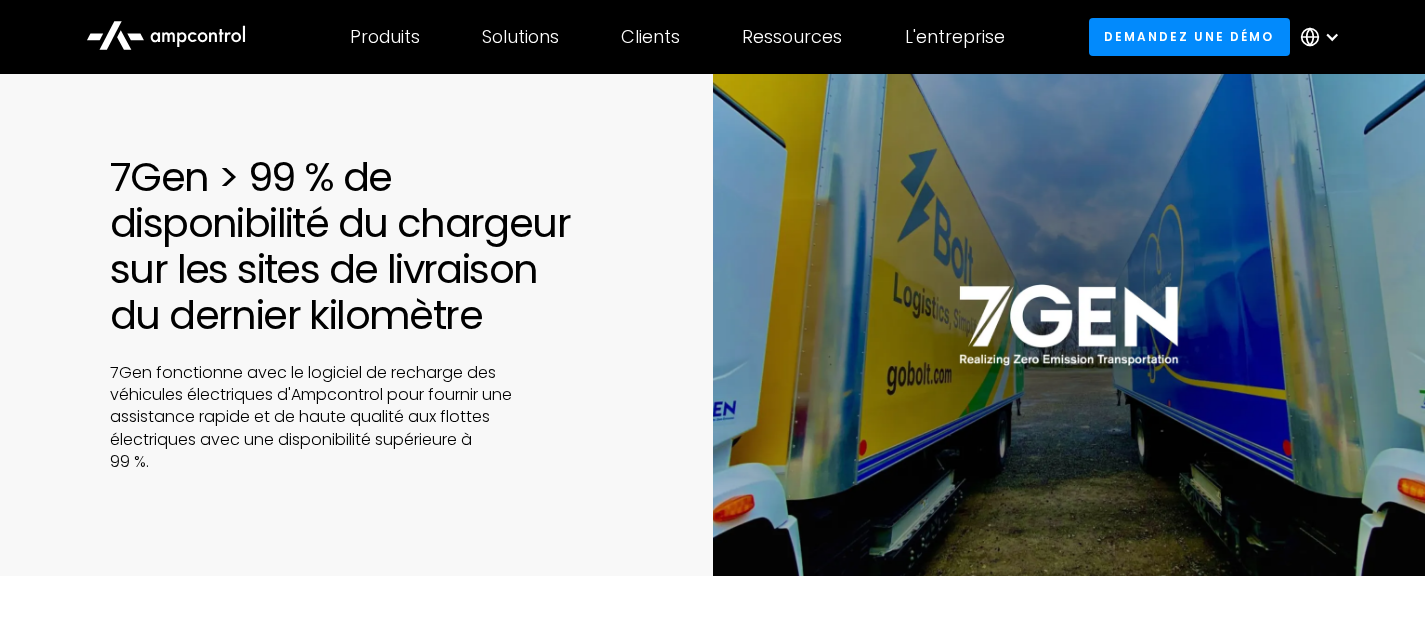 scroll, scrollTop: 0, scrollLeft: 0, axis: both 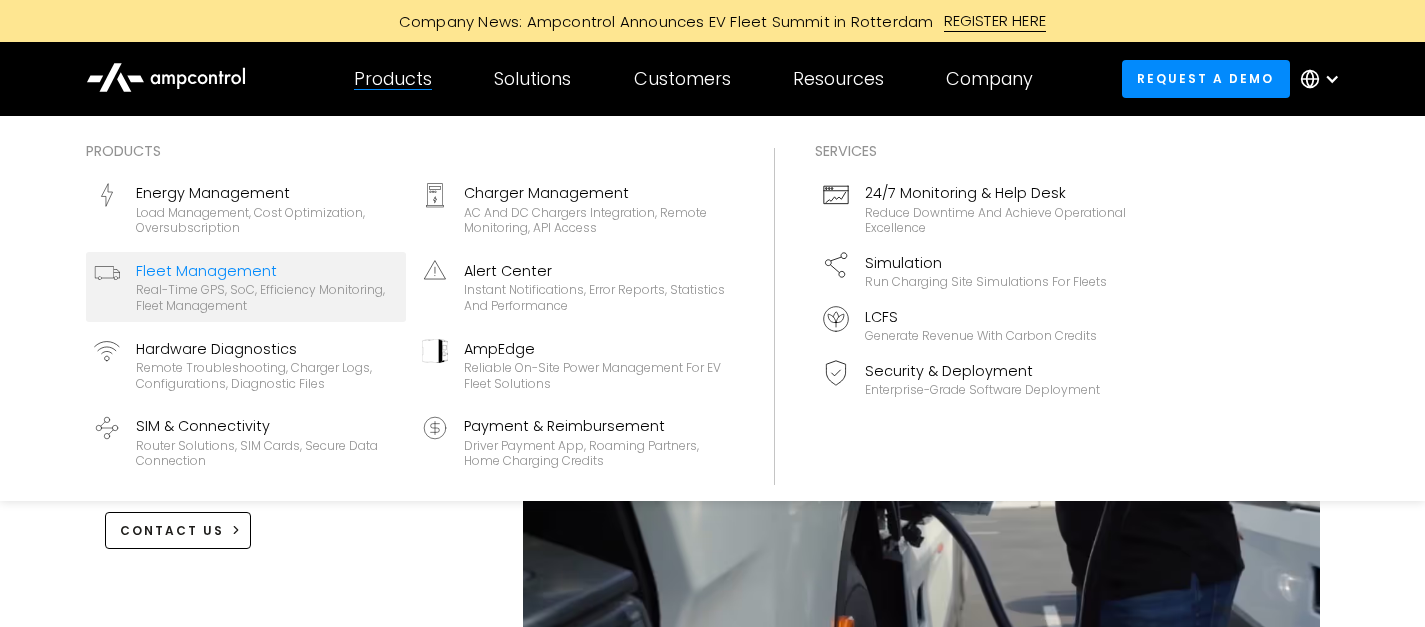 click on "Fleet Management" at bounding box center (267, 271) 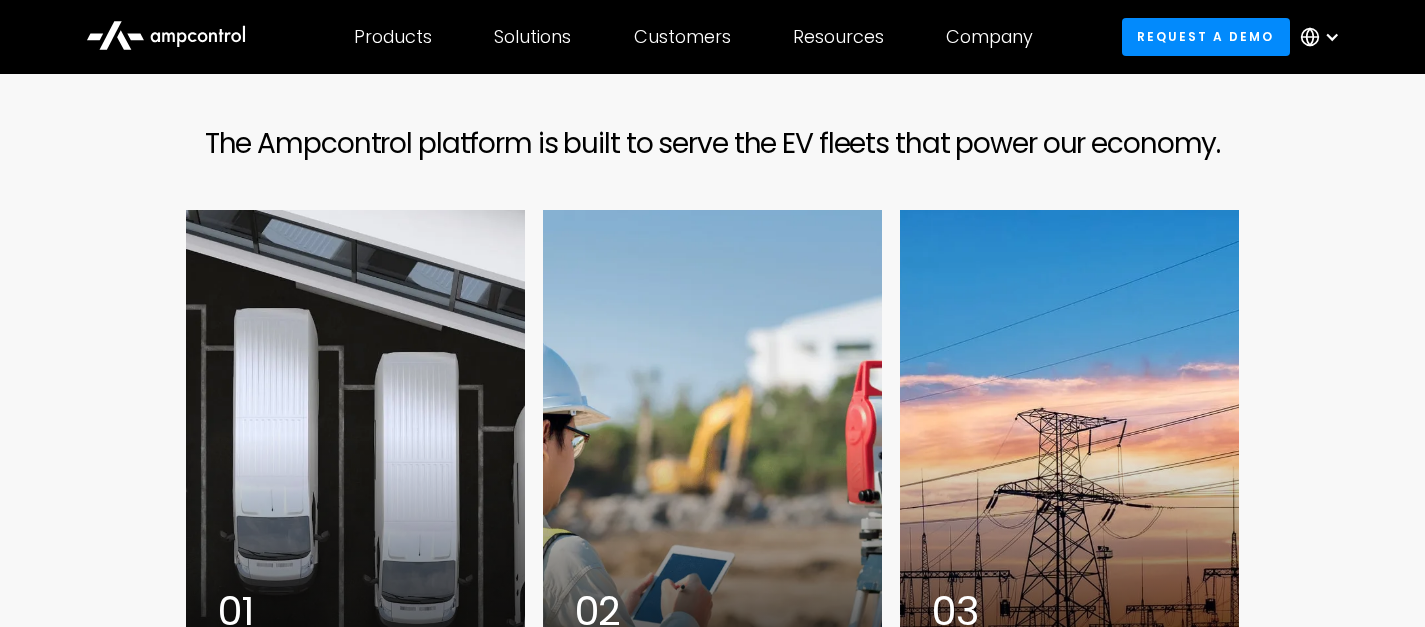 scroll, scrollTop: 6275, scrollLeft: 0, axis: vertical 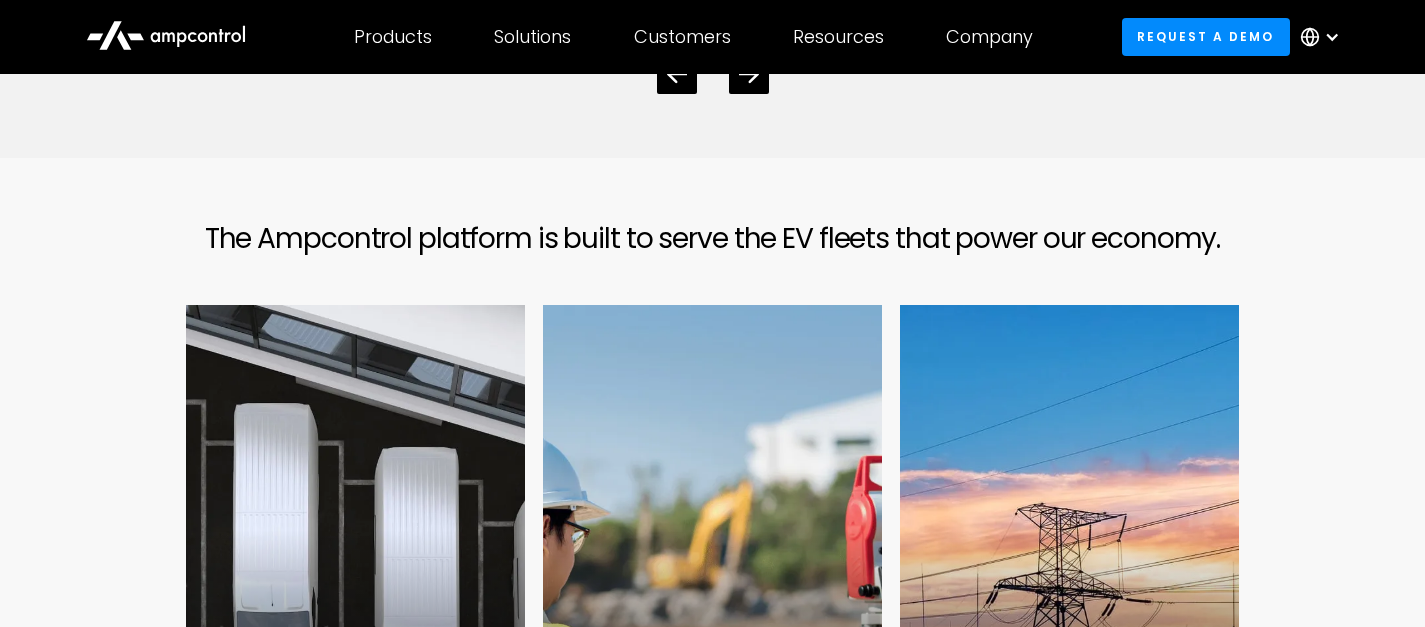 drag, startPoint x: 208, startPoint y: 274, endPoint x: 990, endPoint y: 294, distance: 782.25574 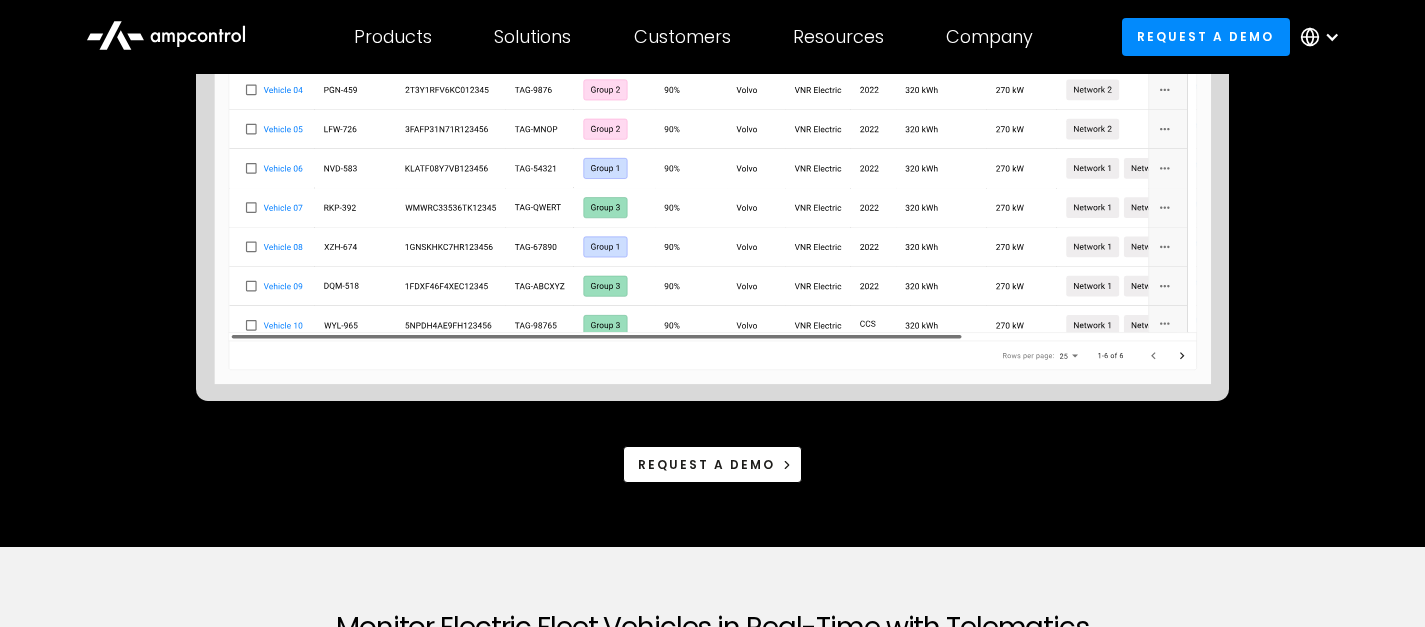 scroll, scrollTop: 0, scrollLeft: 0, axis: both 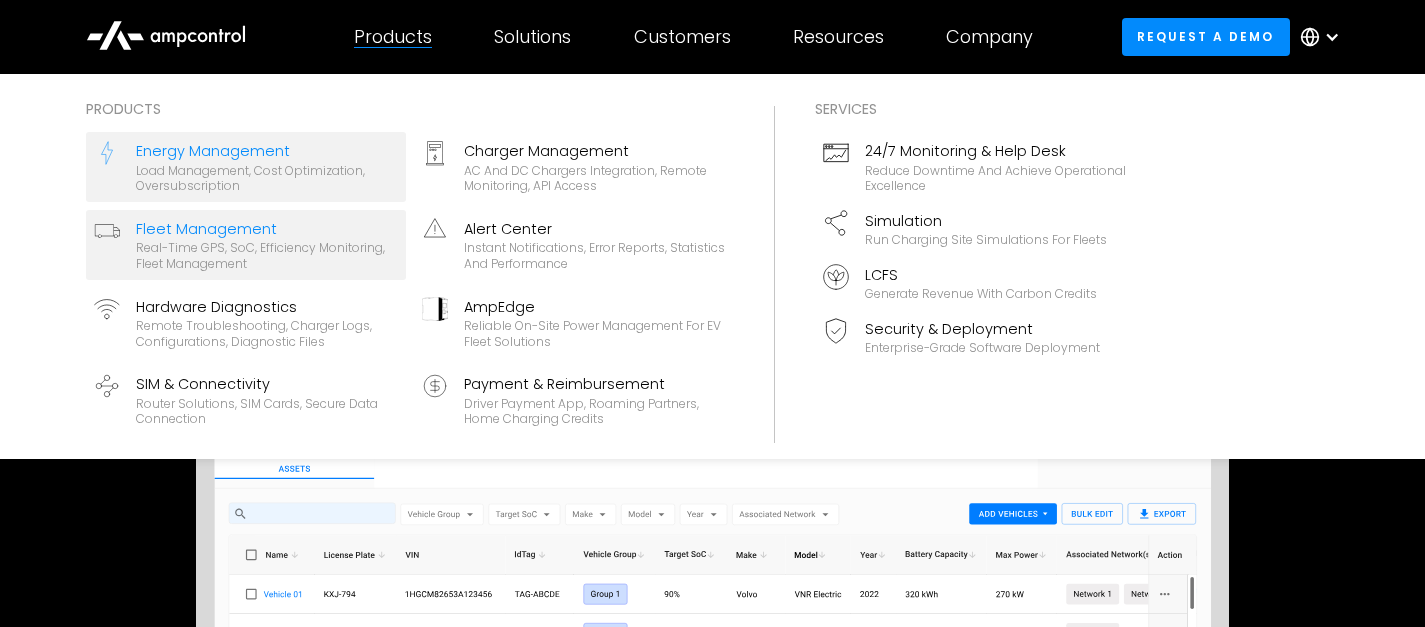click on "Load management, cost optimization, oversubscription" at bounding box center [267, 178] 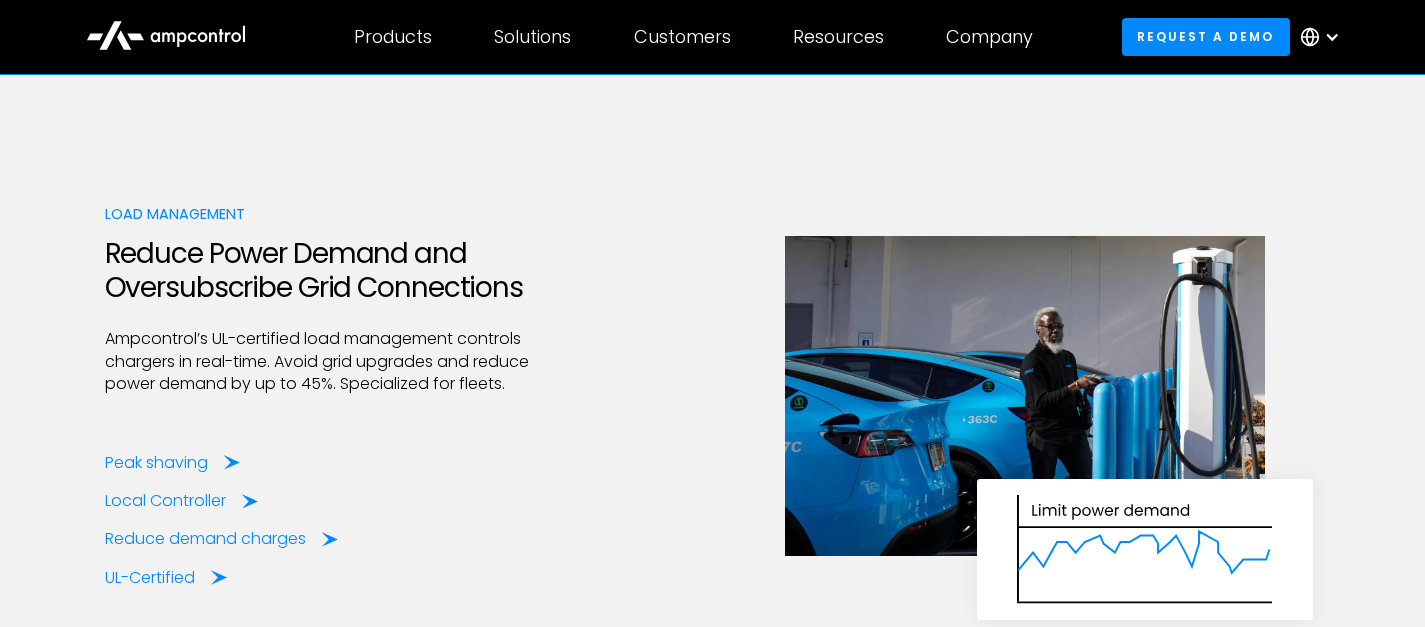 scroll, scrollTop: 2915, scrollLeft: 0, axis: vertical 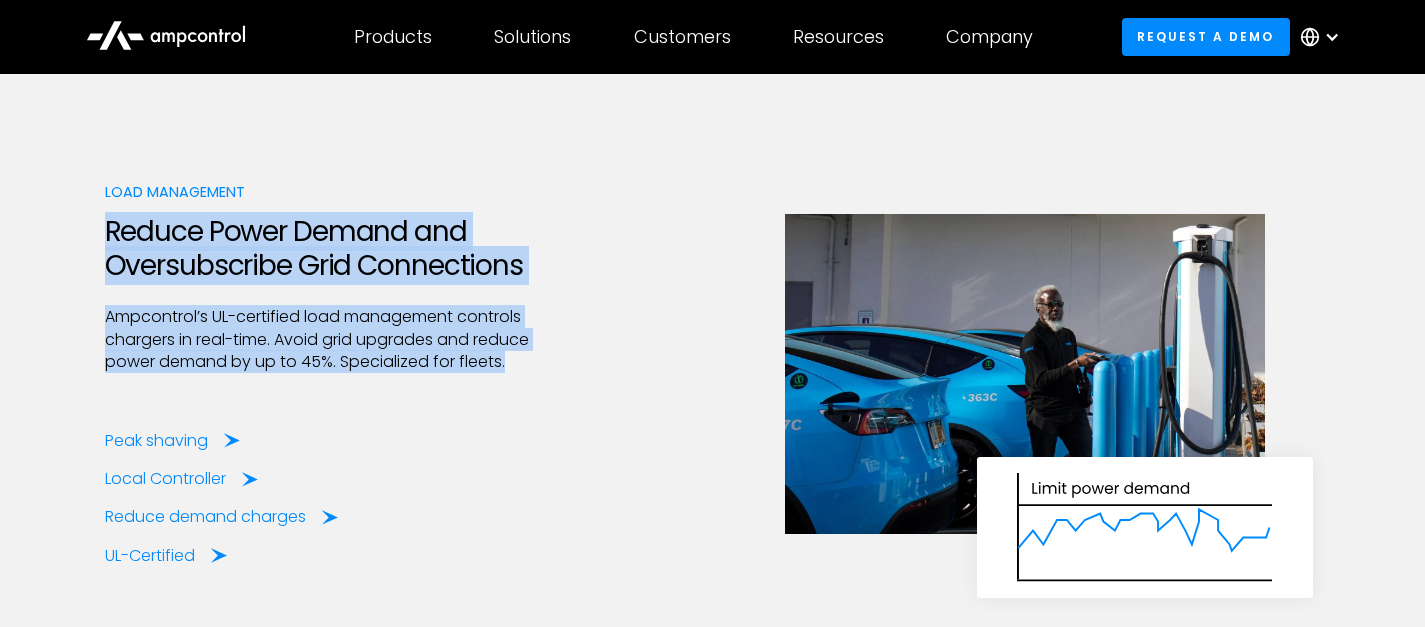 drag, startPoint x: 105, startPoint y: 227, endPoint x: 590, endPoint y: 380, distance: 508.5607 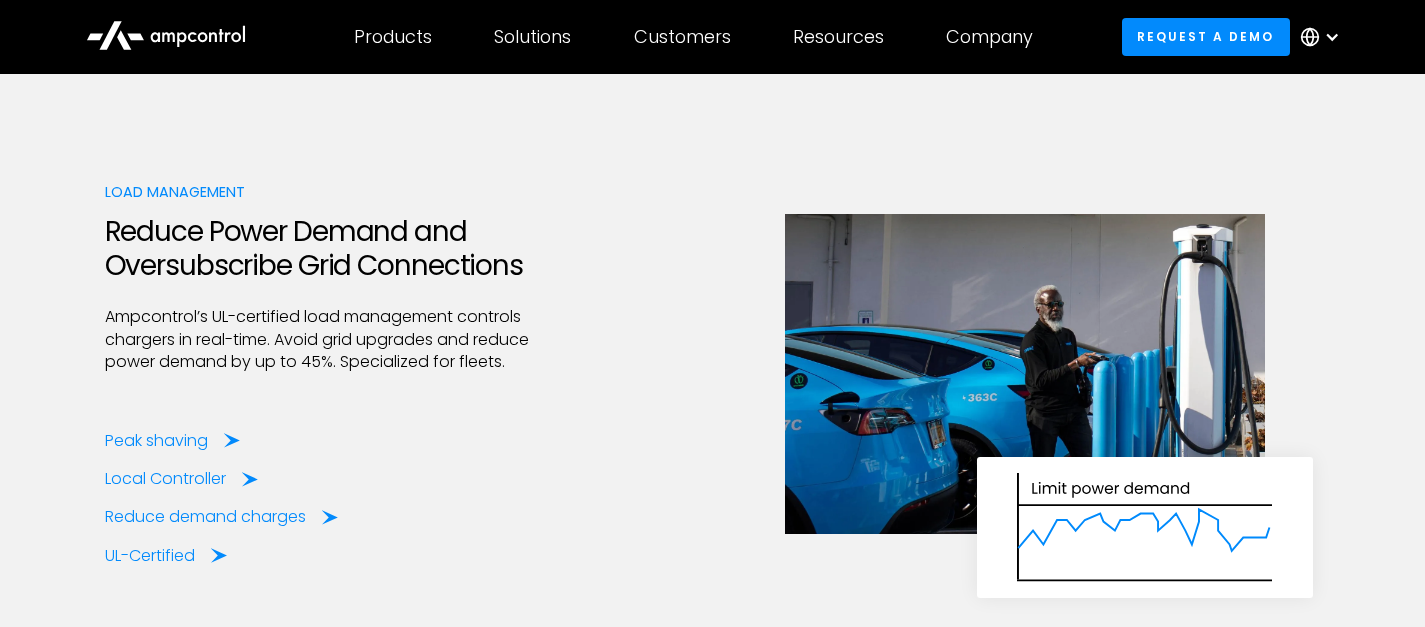 click on "Load Management Reduce Power Demand and Oversubscribe Grid Connections Ampcontrol’s UL-certified load management controls chargers in real-time. Avoid grid upgrades and reduce power demand by up to 45%. Specialized for fleets. Peak shaving
Local Controller
Reduce demand charges
UL-Certified" at bounding box center (712, 374) 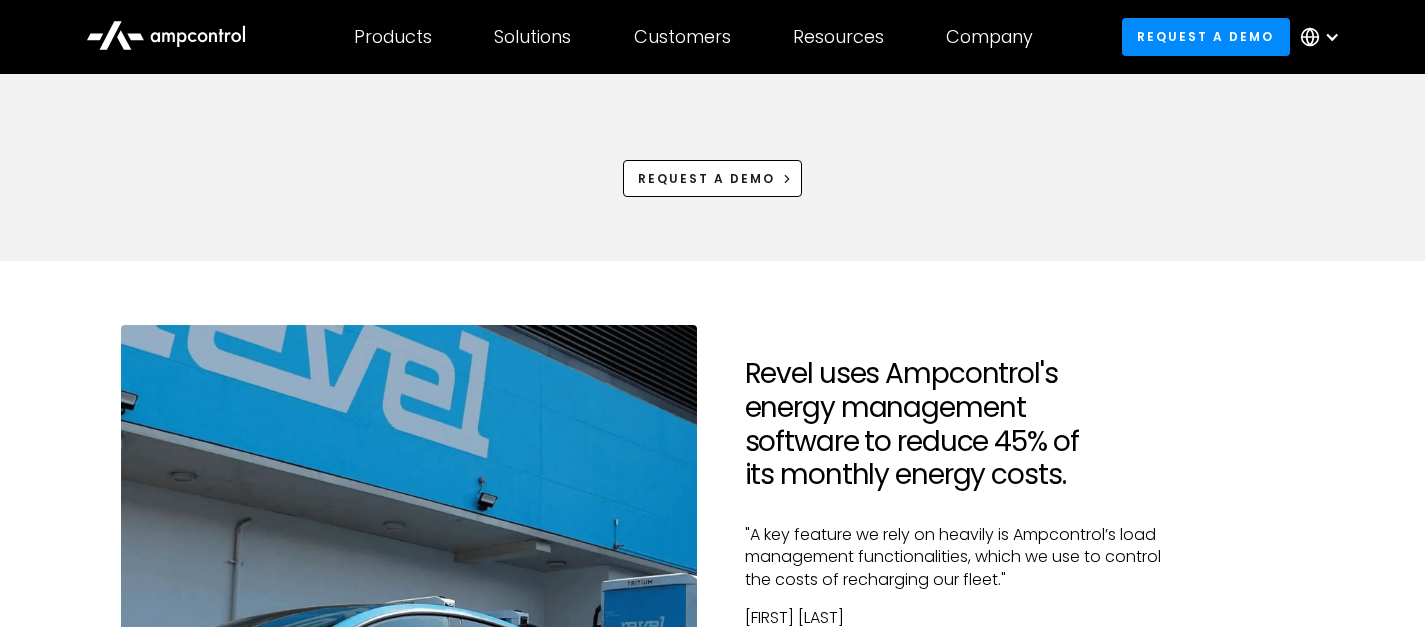 scroll, scrollTop: 1135, scrollLeft: 0, axis: vertical 